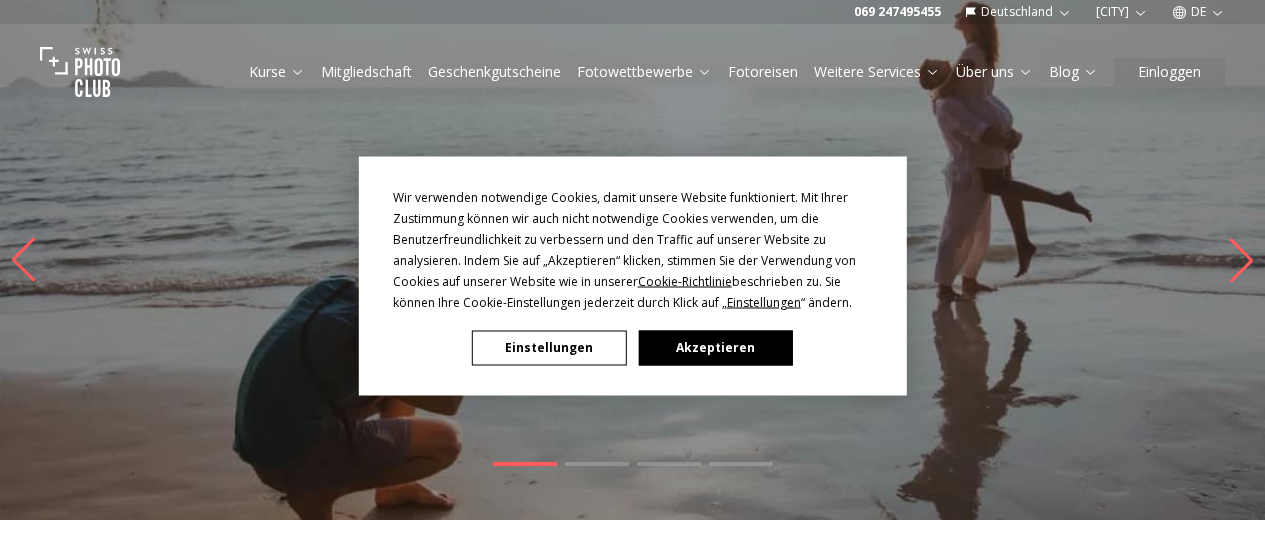 scroll, scrollTop: 0, scrollLeft: 0, axis: both 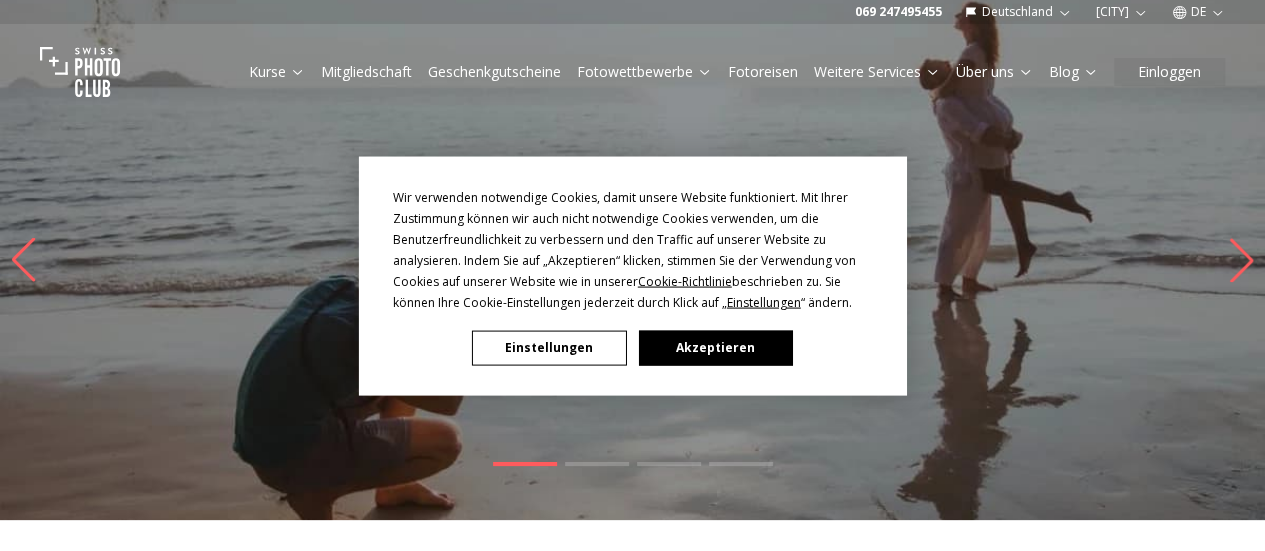 click on "Akzeptieren" at bounding box center [715, 347] 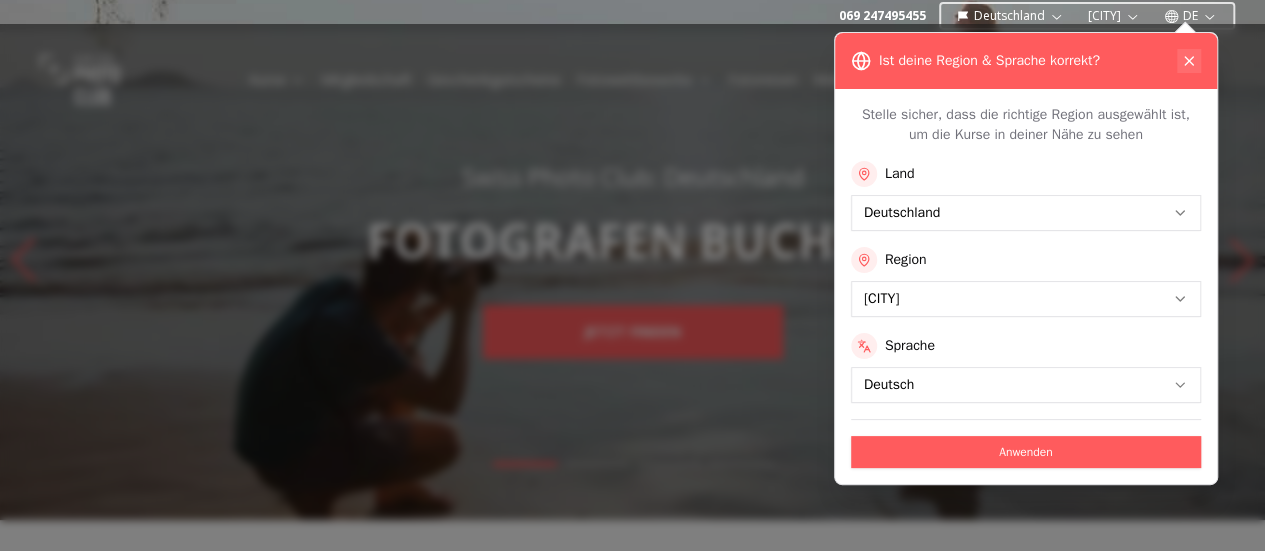 click 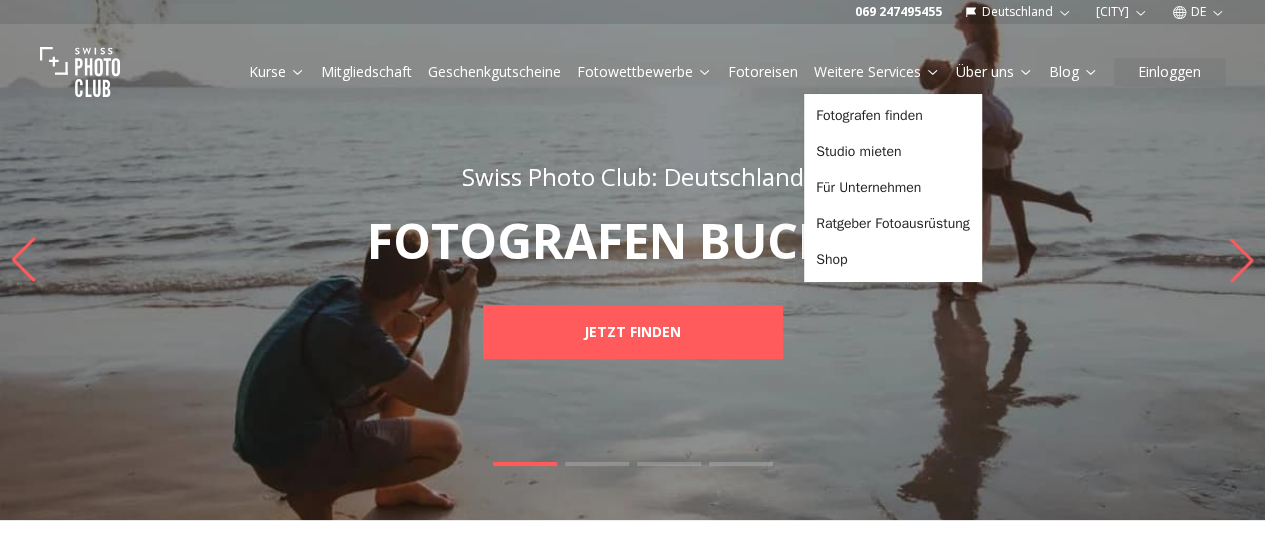click on "Fotoreisen" at bounding box center [763, 72] 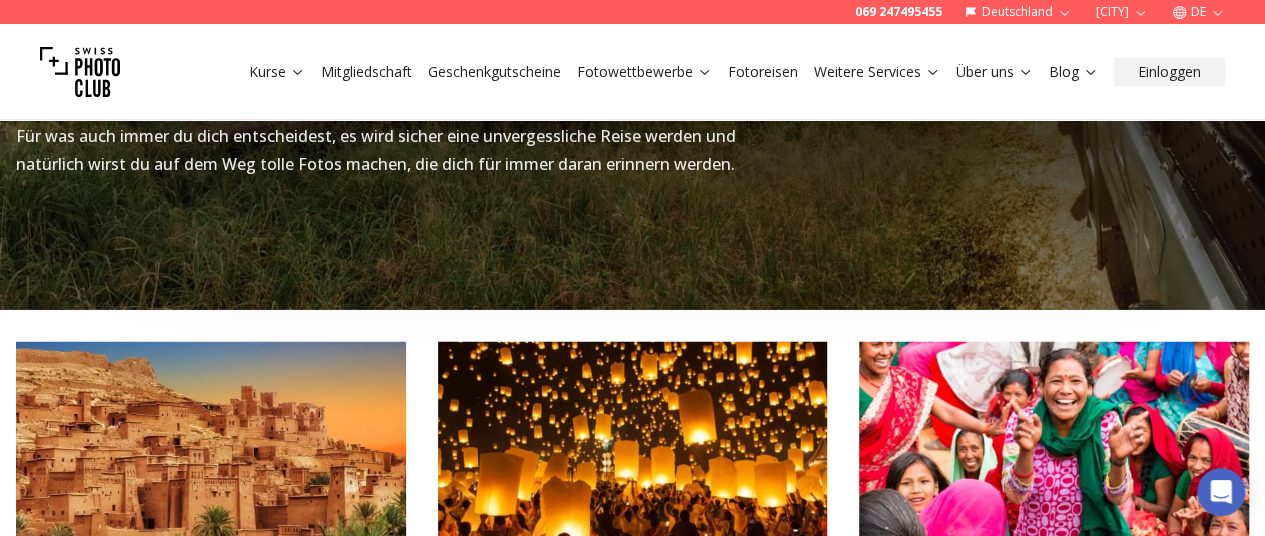 scroll, scrollTop: 3208, scrollLeft: 0, axis: vertical 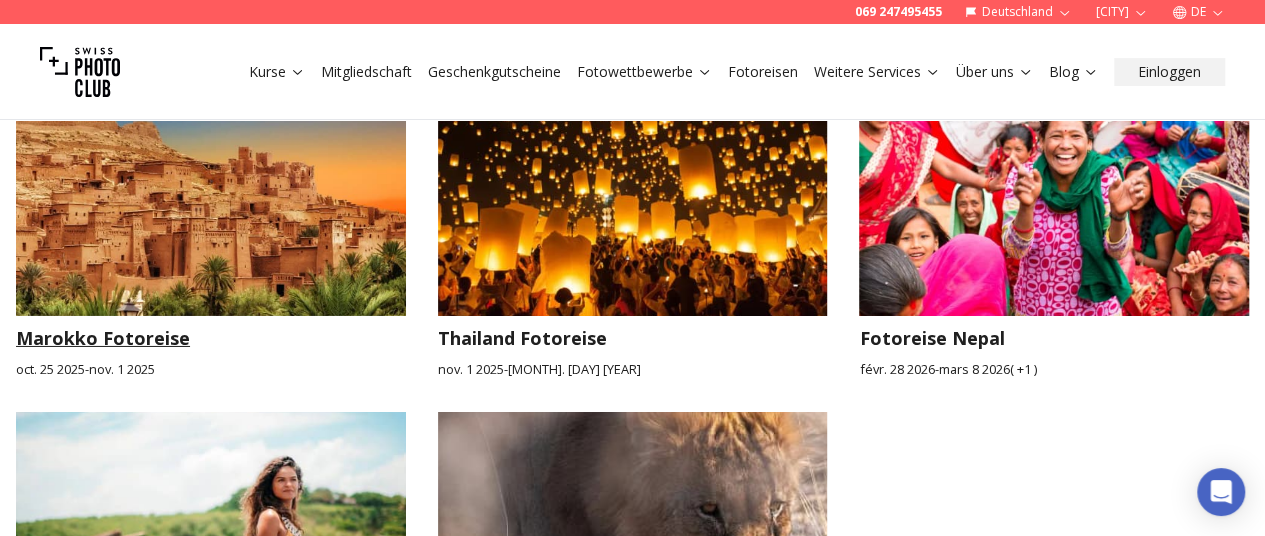 click at bounding box center (211, 206) 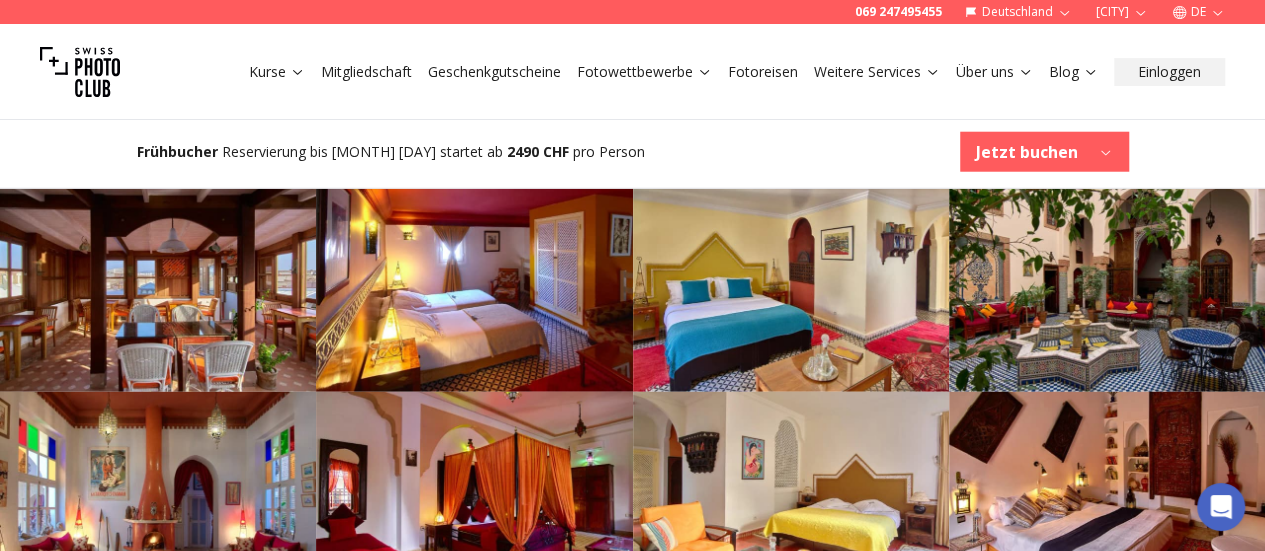 scroll, scrollTop: 2539, scrollLeft: 0, axis: vertical 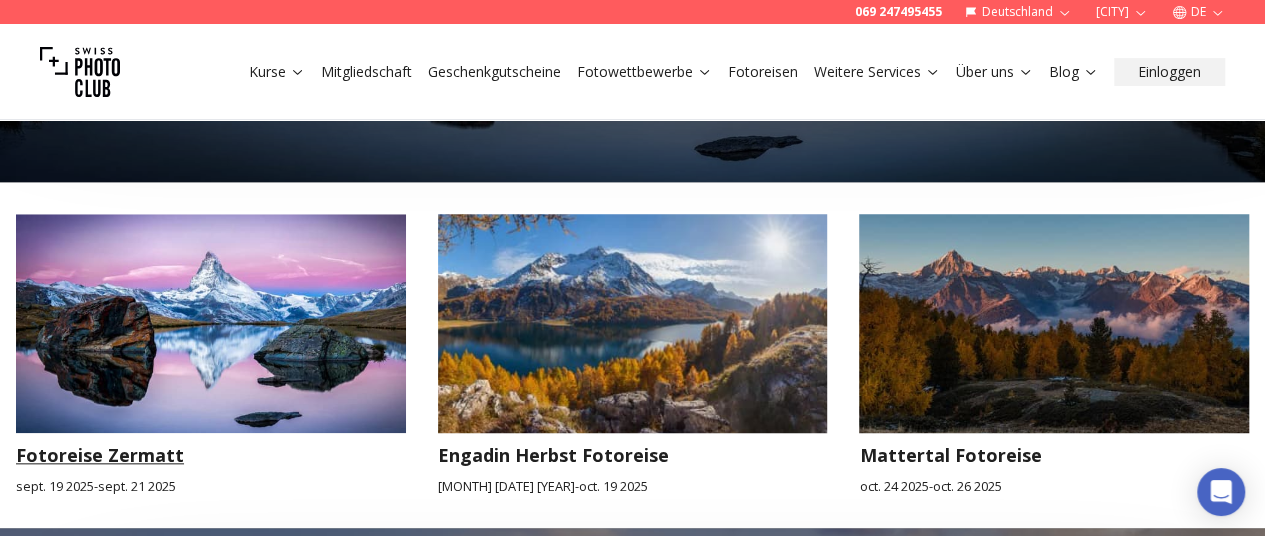 click at bounding box center [211, 323] 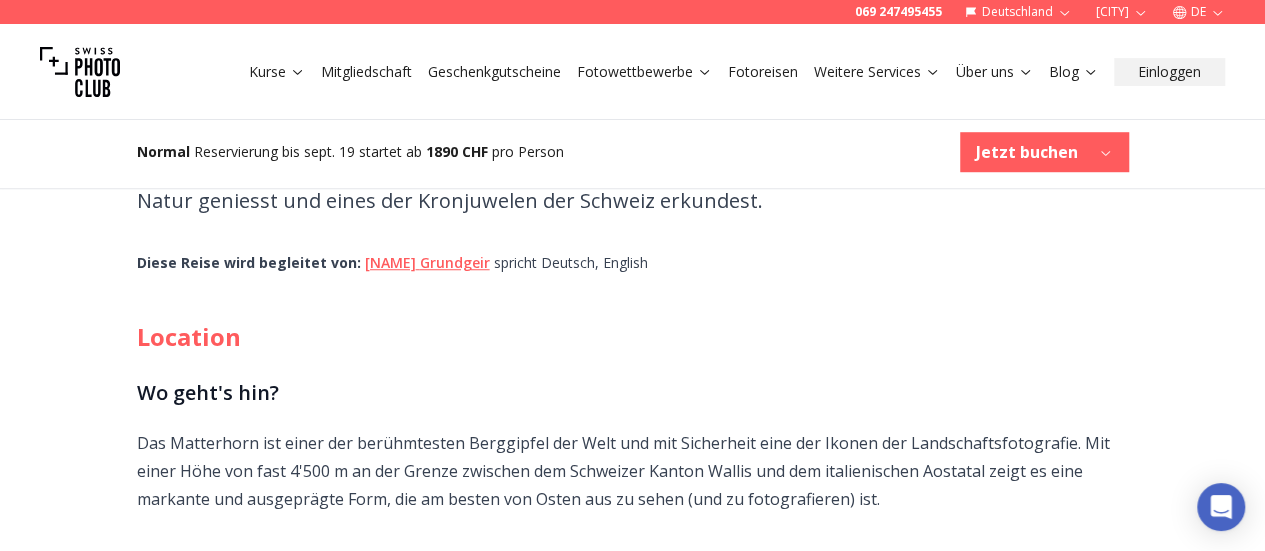 scroll, scrollTop: 671, scrollLeft: 0, axis: vertical 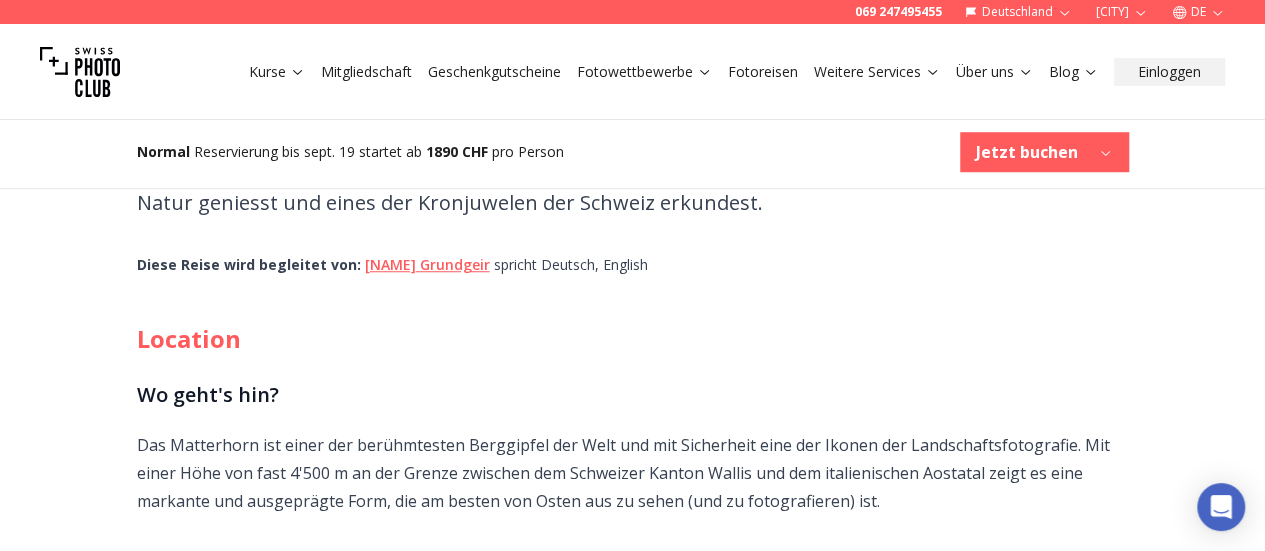 click on "Jetzt buchen" at bounding box center [1027, 152] 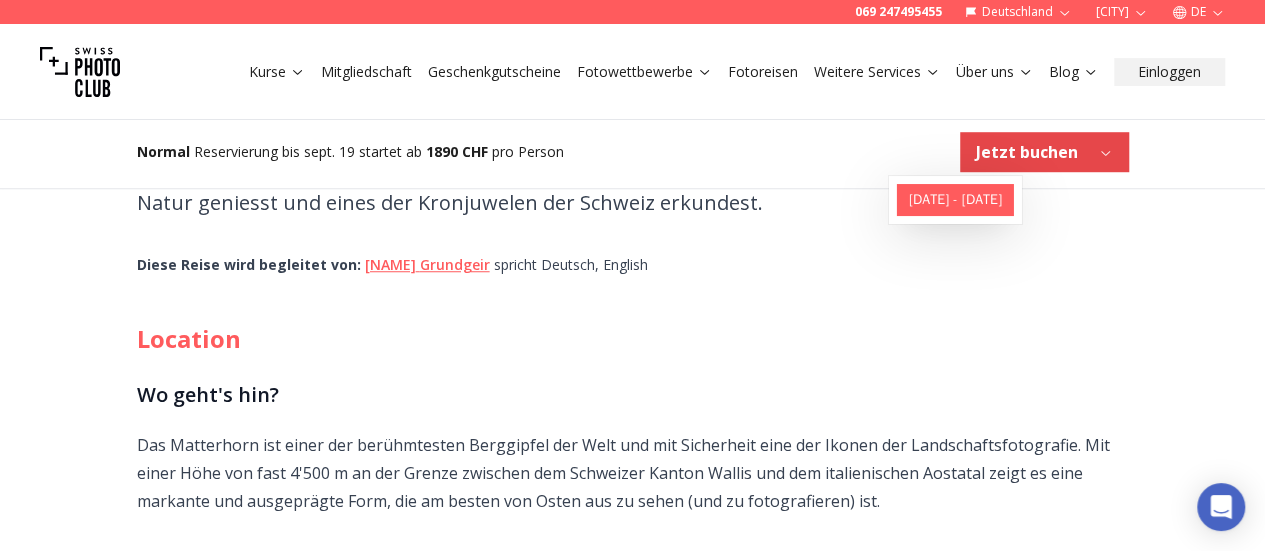 click on "[DATE] - [DATE]" at bounding box center (955, 200) 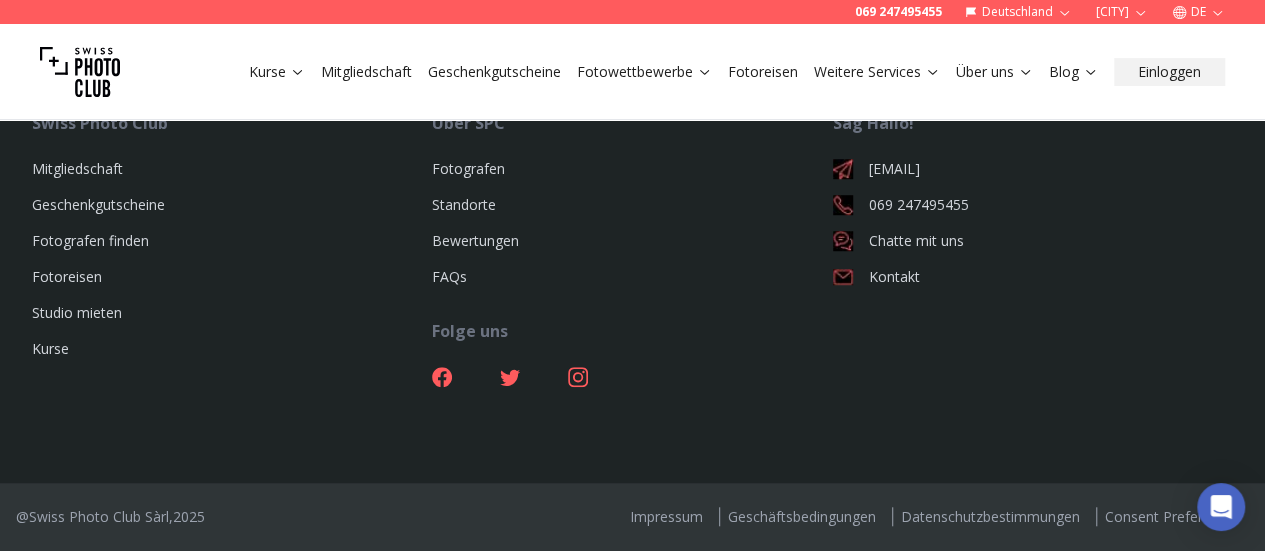 scroll, scrollTop: 0, scrollLeft: 0, axis: both 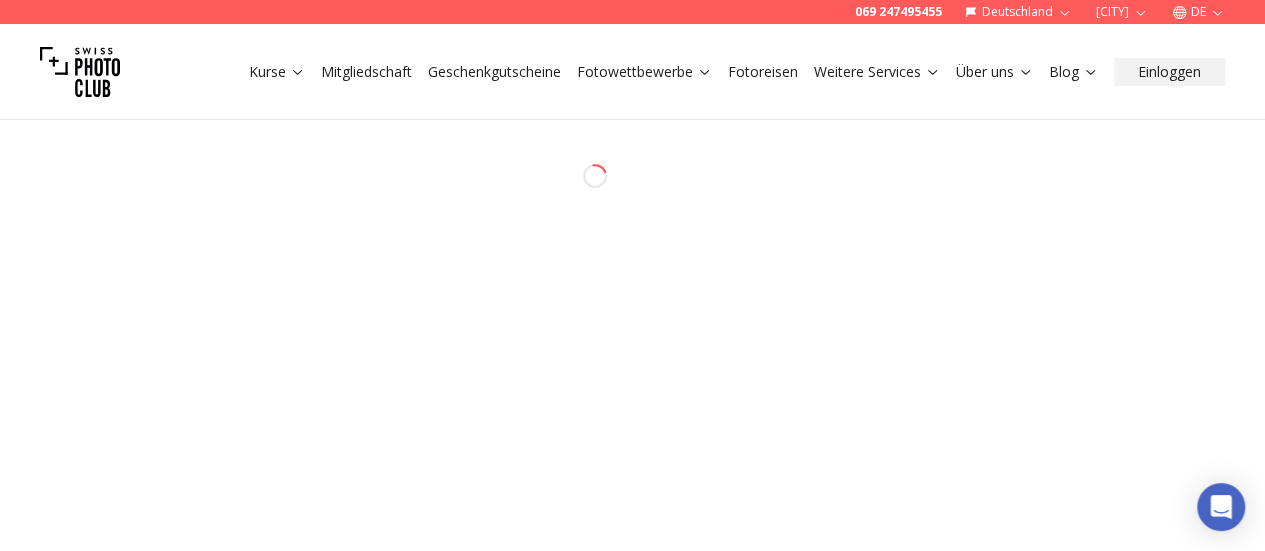 select on "*******" 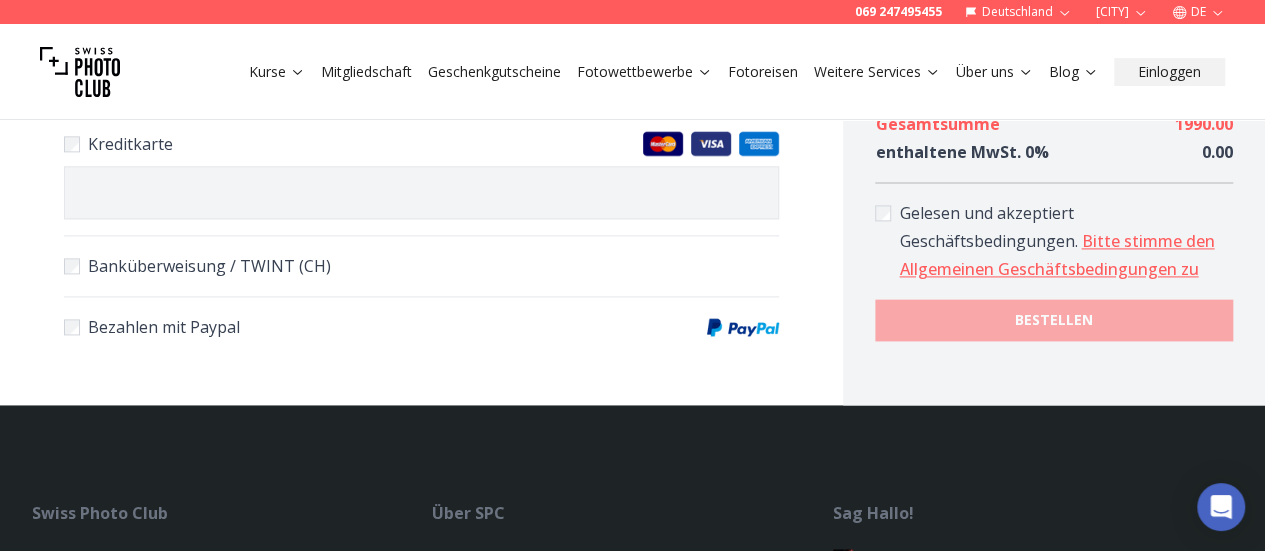 scroll, scrollTop: 1294, scrollLeft: 0, axis: vertical 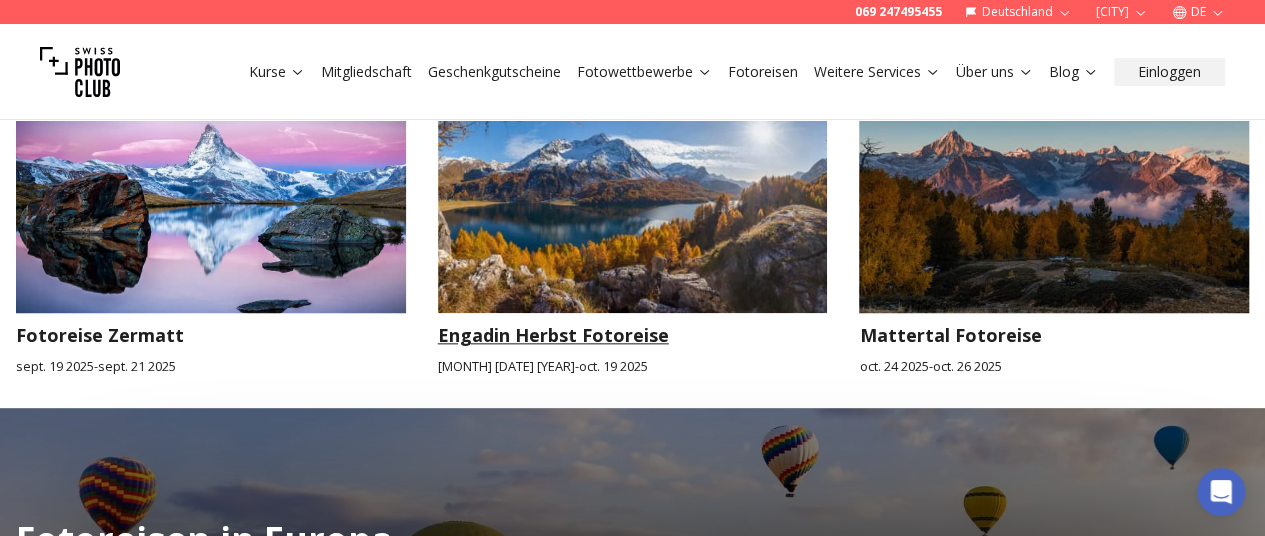 click at bounding box center (633, 203) 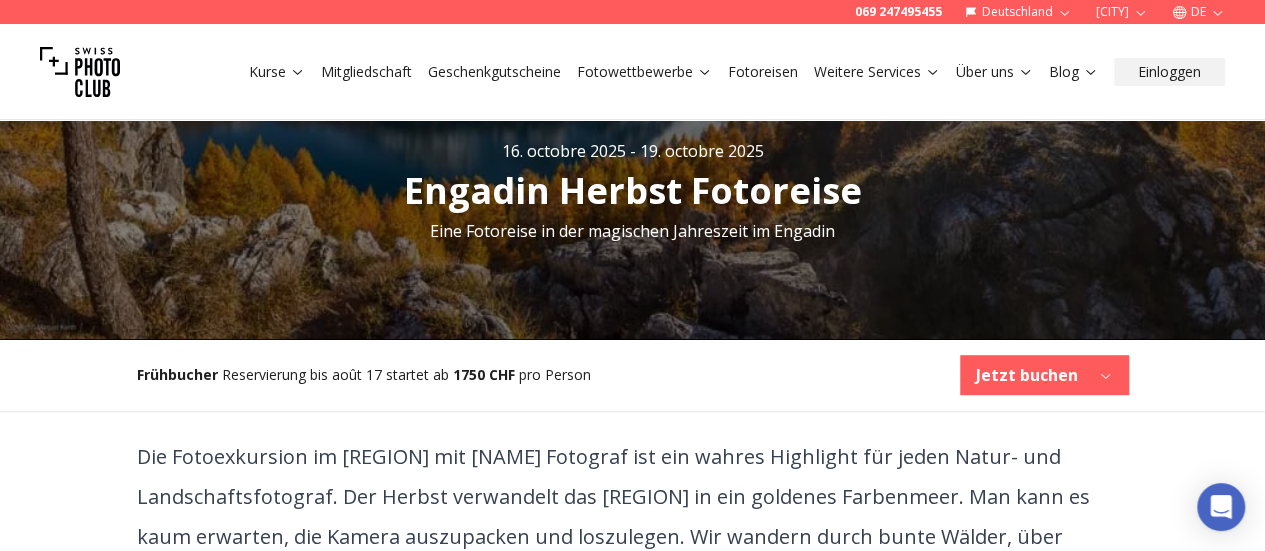 scroll, scrollTop: 173, scrollLeft: 0, axis: vertical 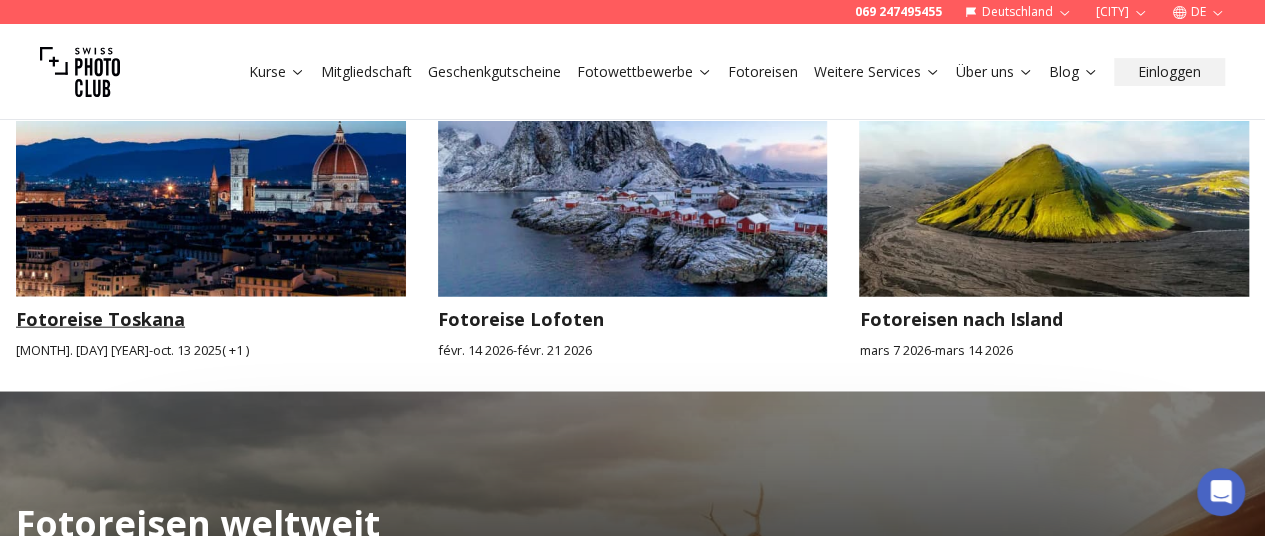 click at bounding box center [211, 187] 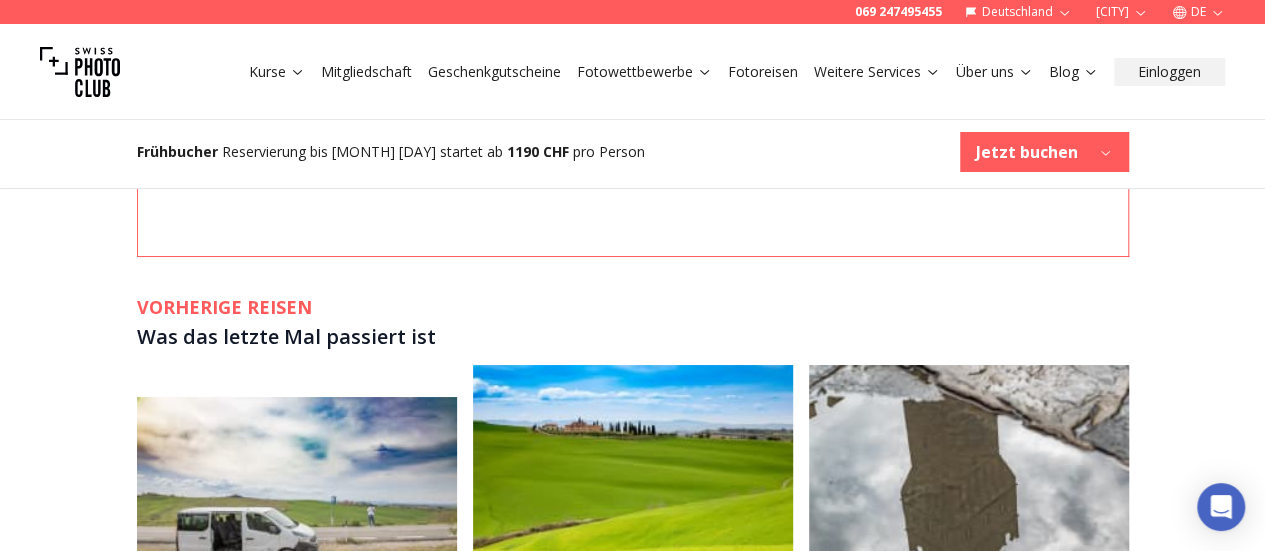scroll, scrollTop: 4068, scrollLeft: 0, axis: vertical 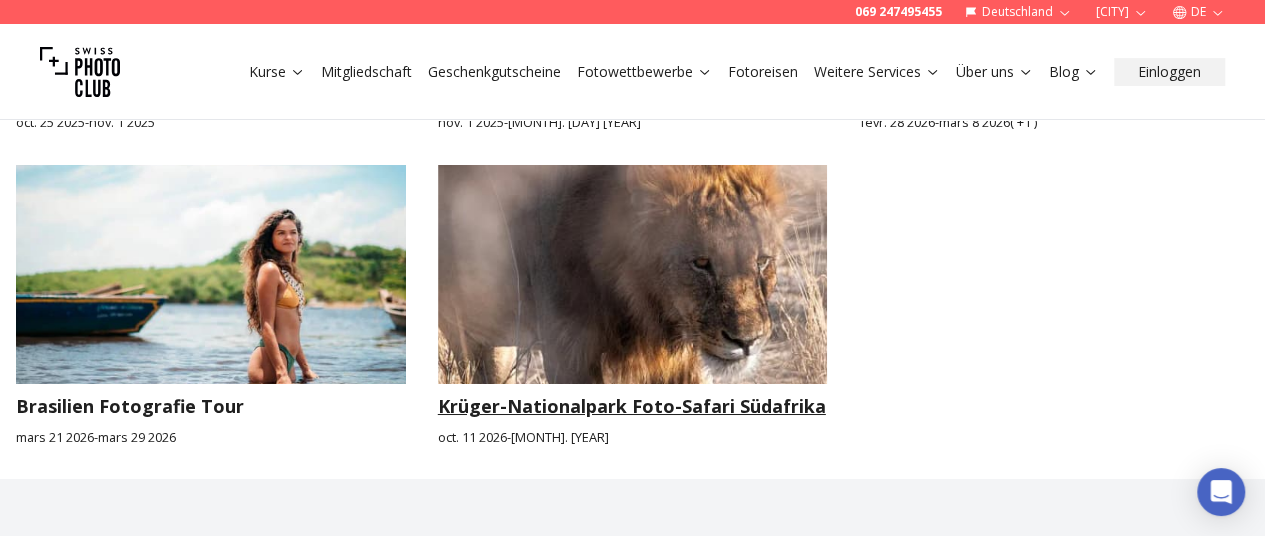 click at bounding box center [633, 274] 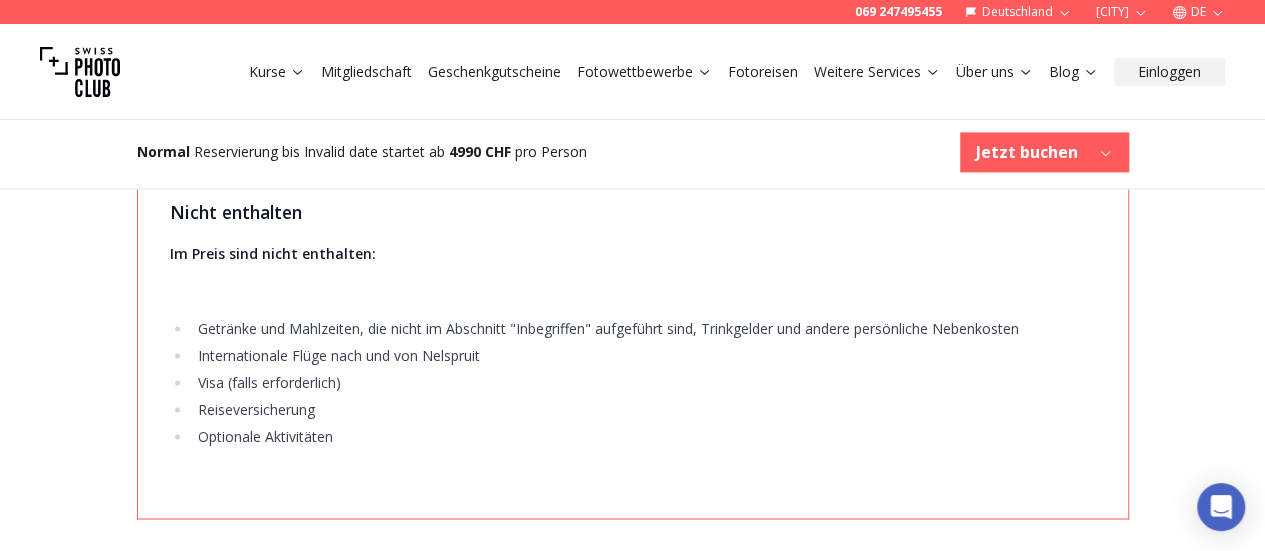 scroll, scrollTop: 5150, scrollLeft: 0, axis: vertical 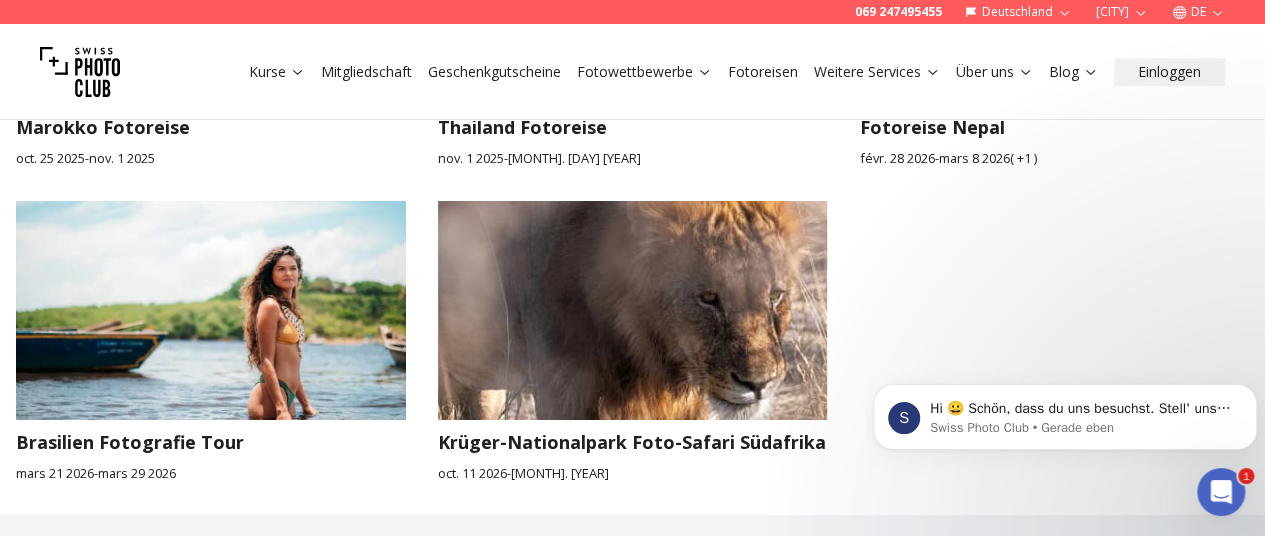 click at bounding box center [211, 310] 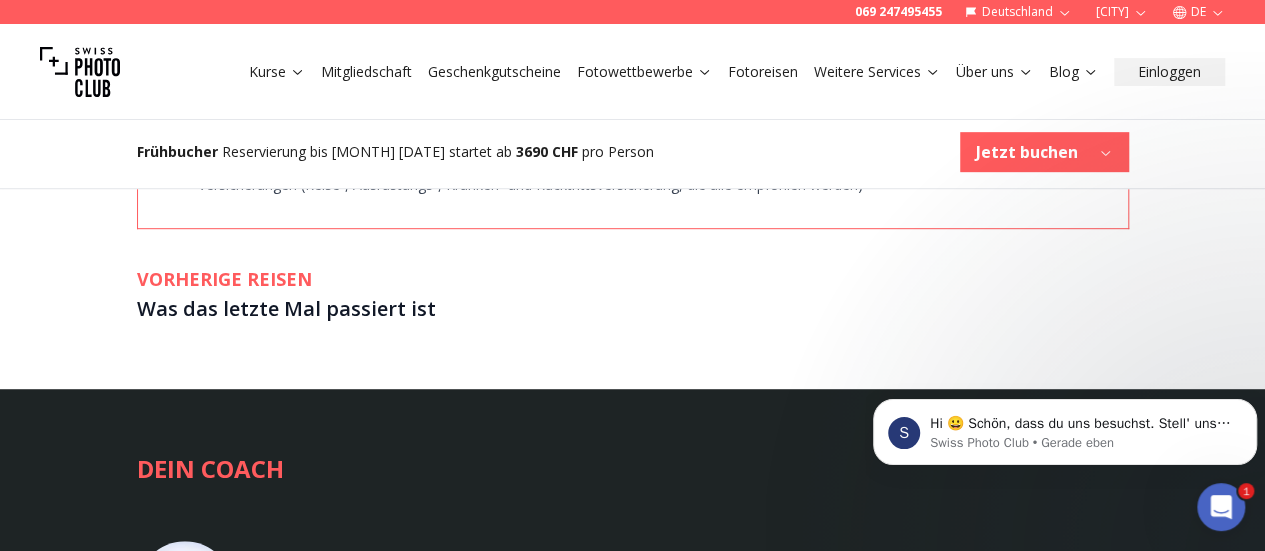 scroll, scrollTop: 4289, scrollLeft: 0, axis: vertical 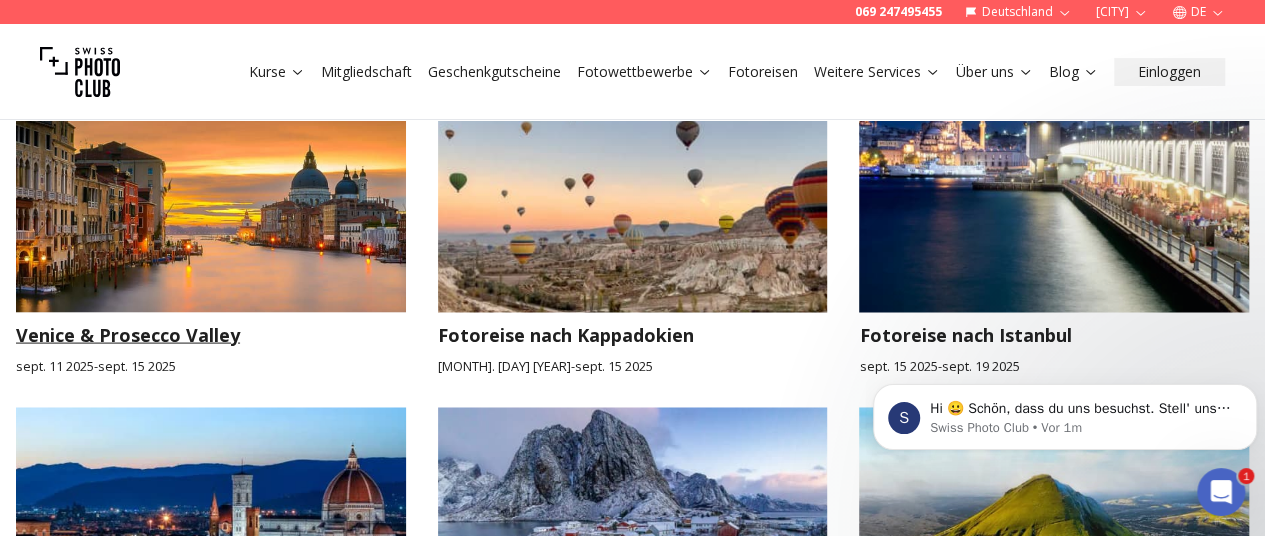 click at bounding box center (211, 201) 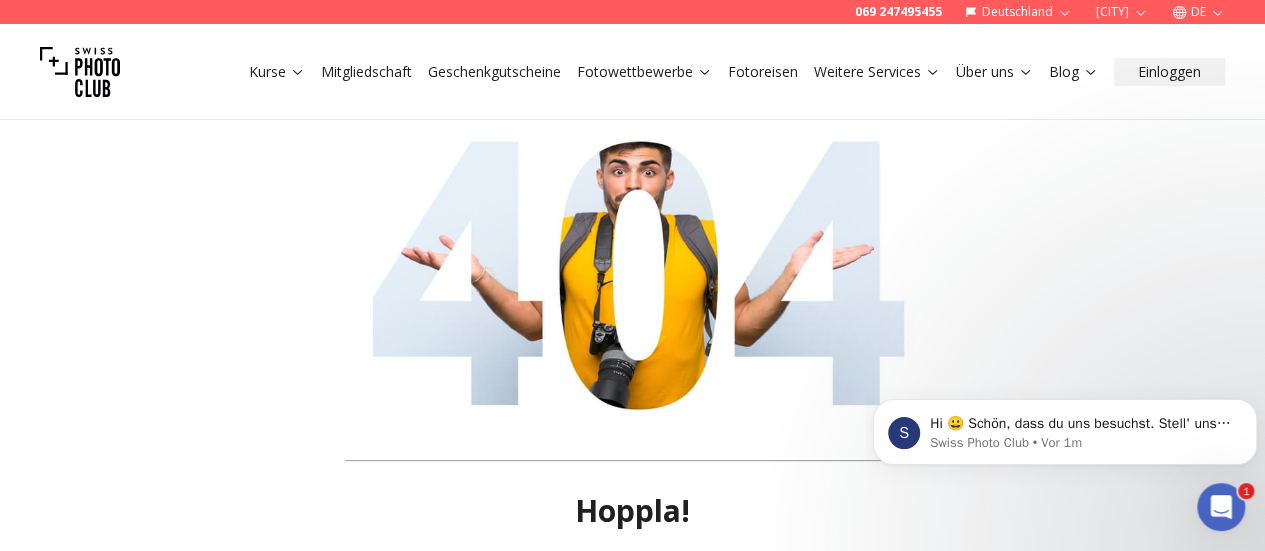 scroll, scrollTop: 0, scrollLeft: 0, axis: both 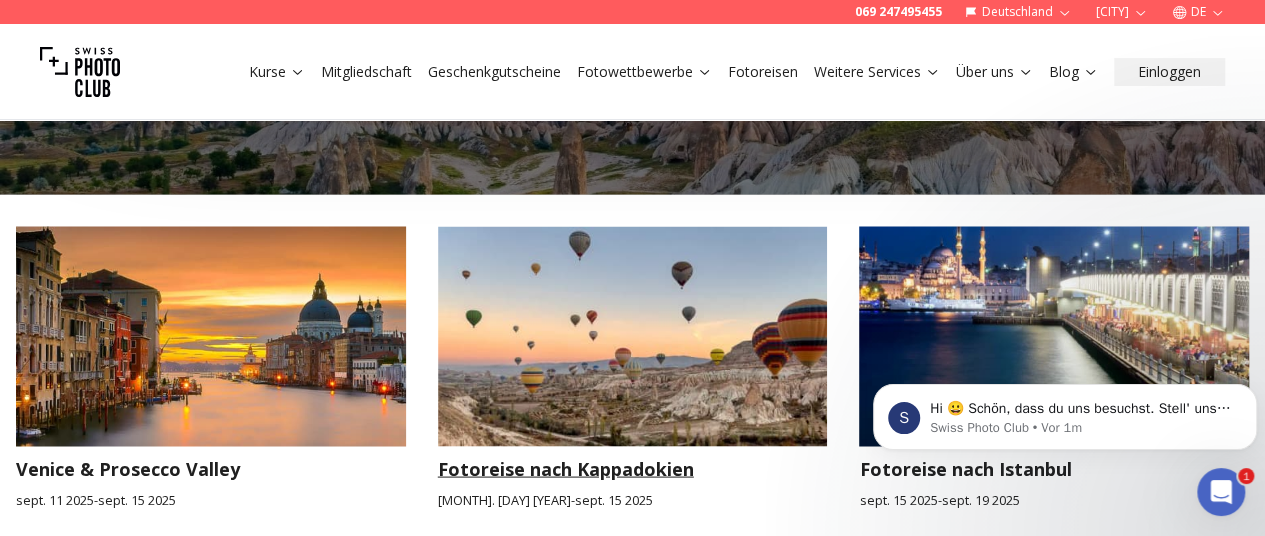 click at bounding box center (633, 335) 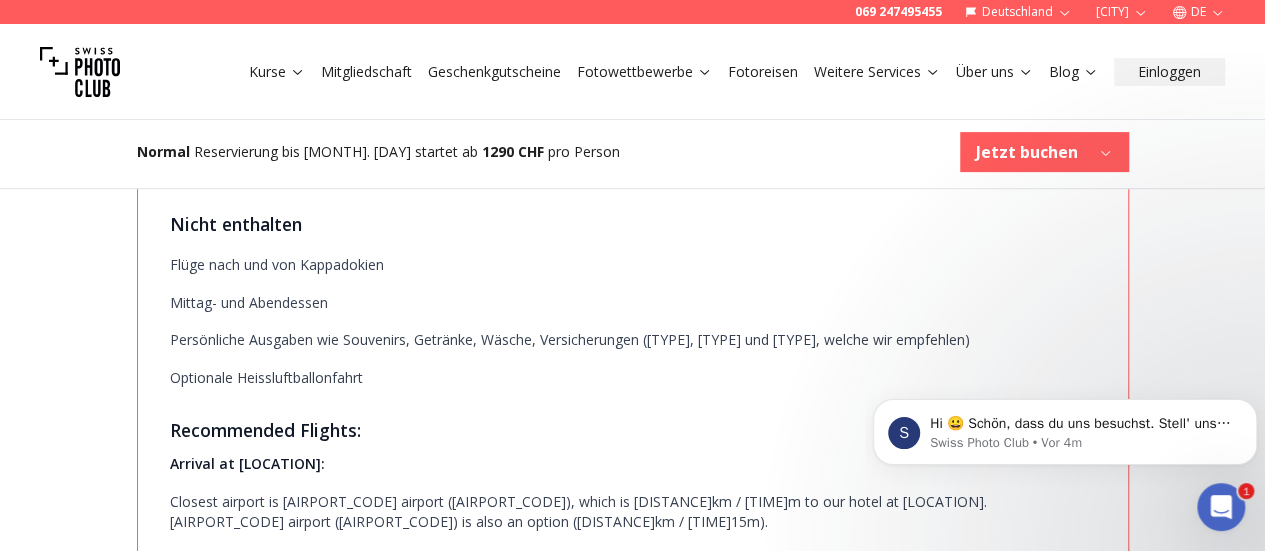 scroll, scrollTop: 4059, scrollLeft: 0, axis: vertical 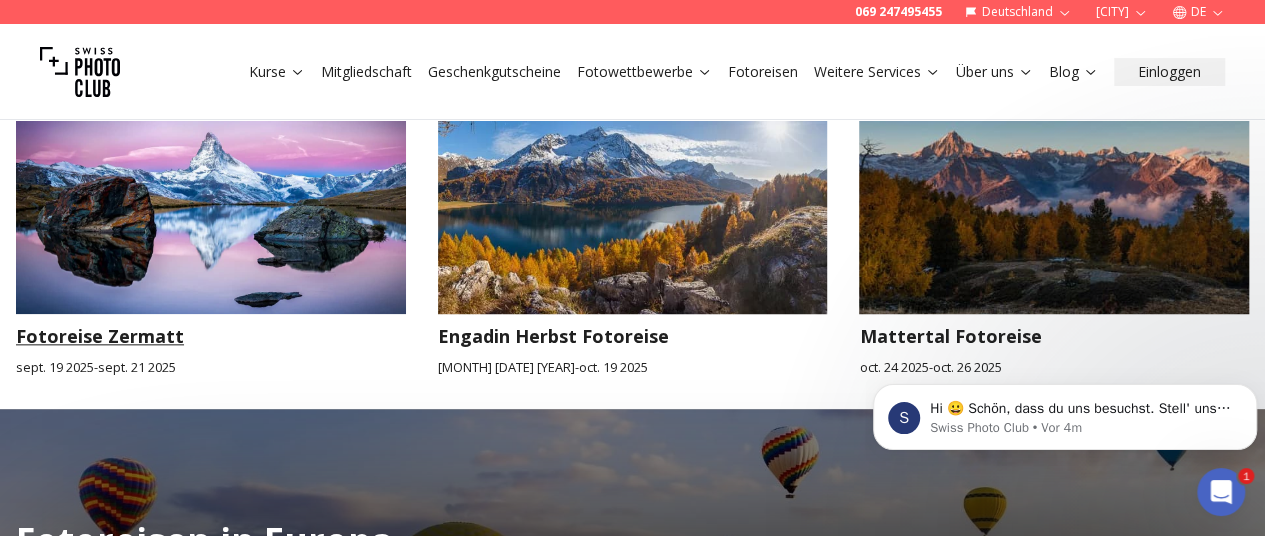 click at bounding box center [211, 204] 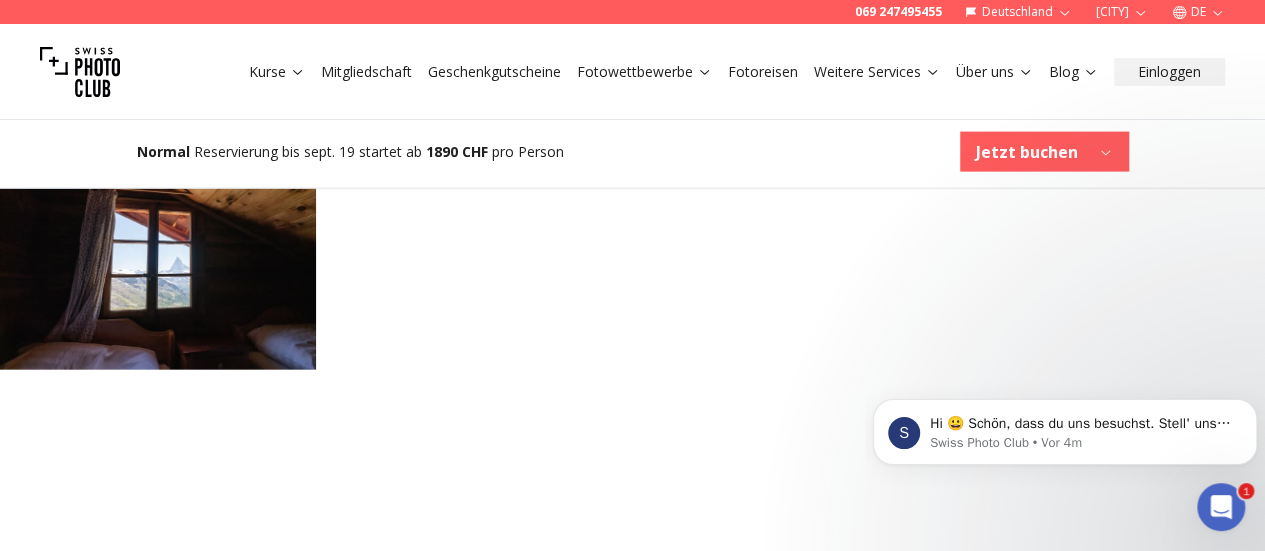 scroll, scrollTop: 2151, scrollLeft: 0, axis: vertical 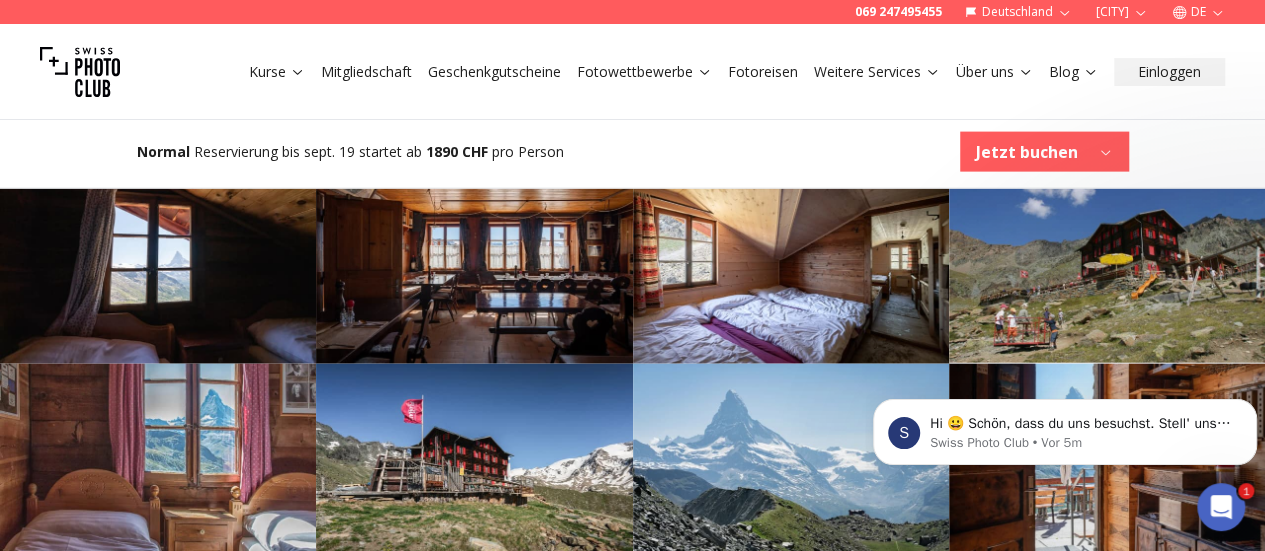 click at bounding box center [158, -548] 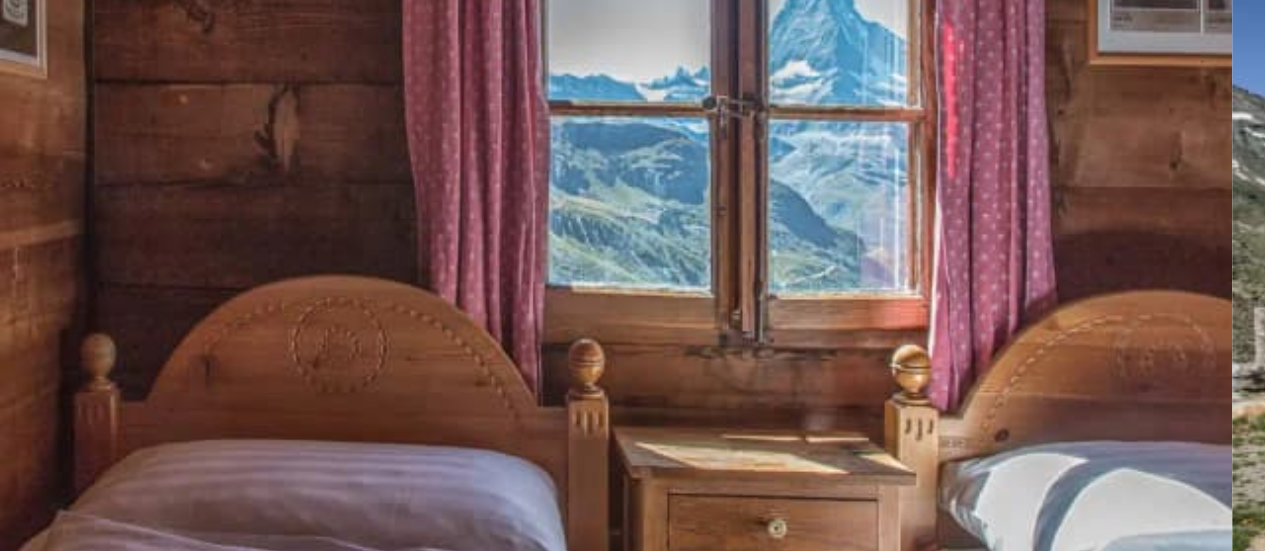 scroll, scrollTop: 2170, scrollLeft: 0, axis: vertical 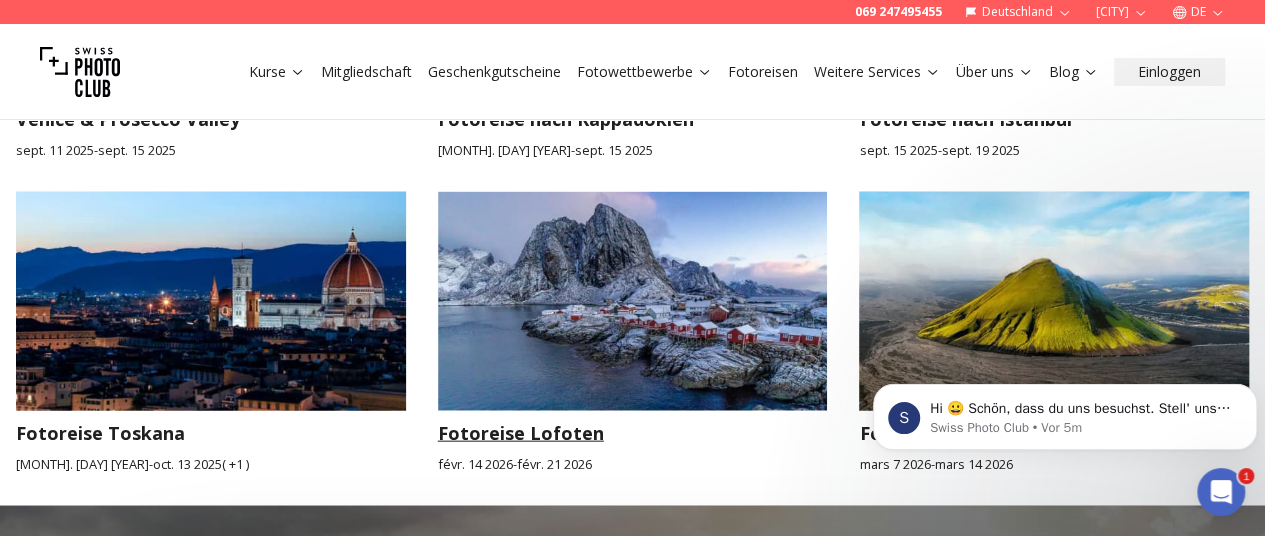 click at bounding box center [633, 301] 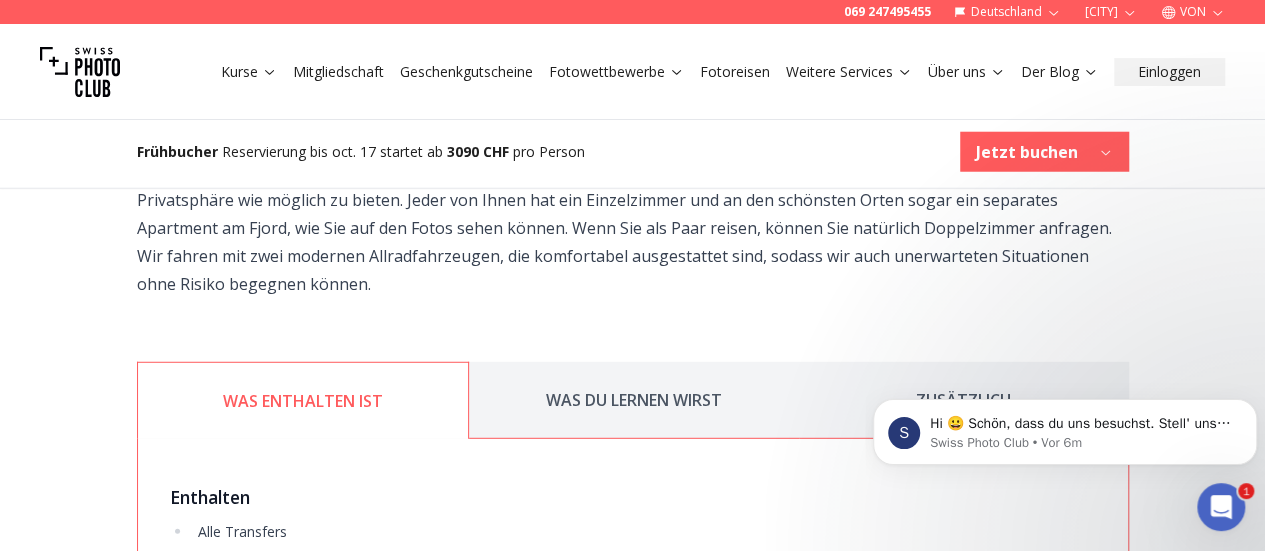 scroll, scrollTop: 2709, scrollLeft: 0, axis: vertical 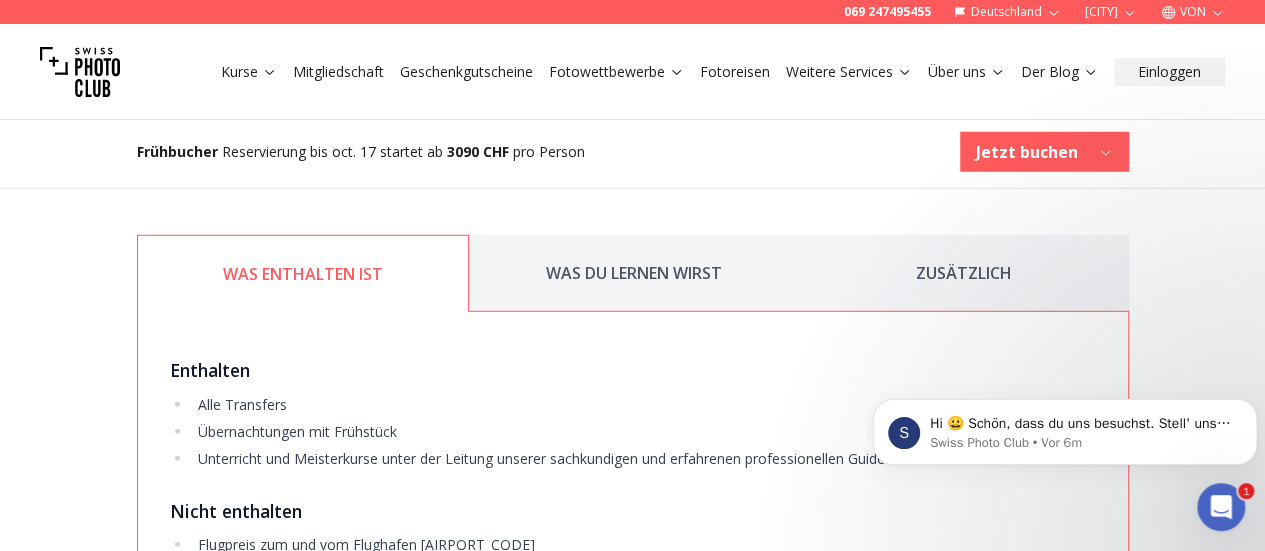 click on "WAS DU LERNEN WIRST" at bounding box center (634, 273) 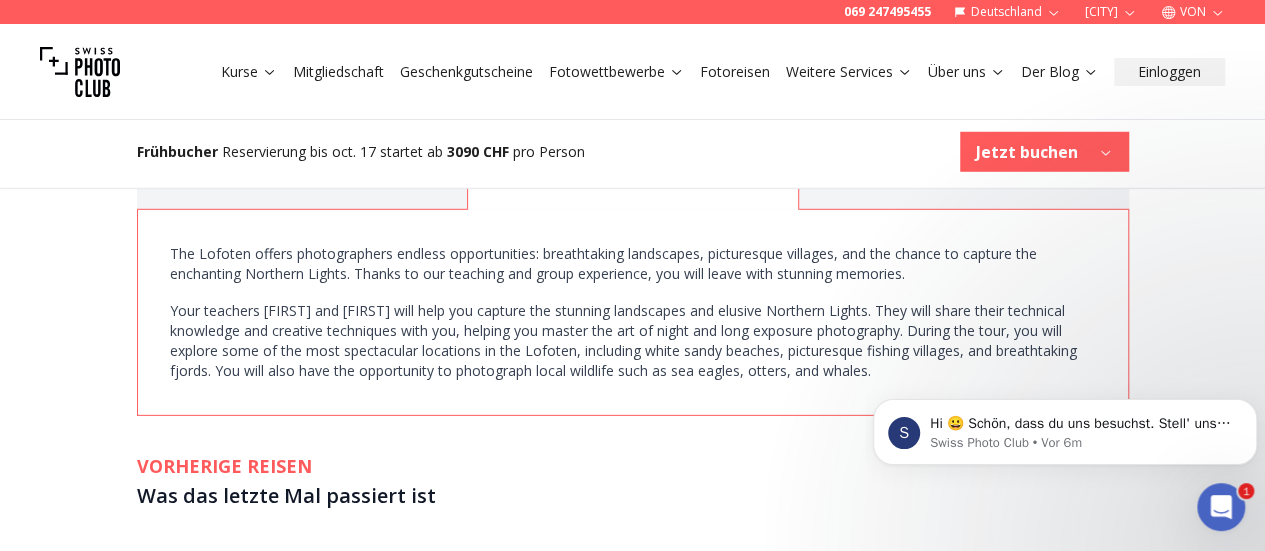 scroll, scrollTop: 2785, scrollLeft: 0, axis: vertical 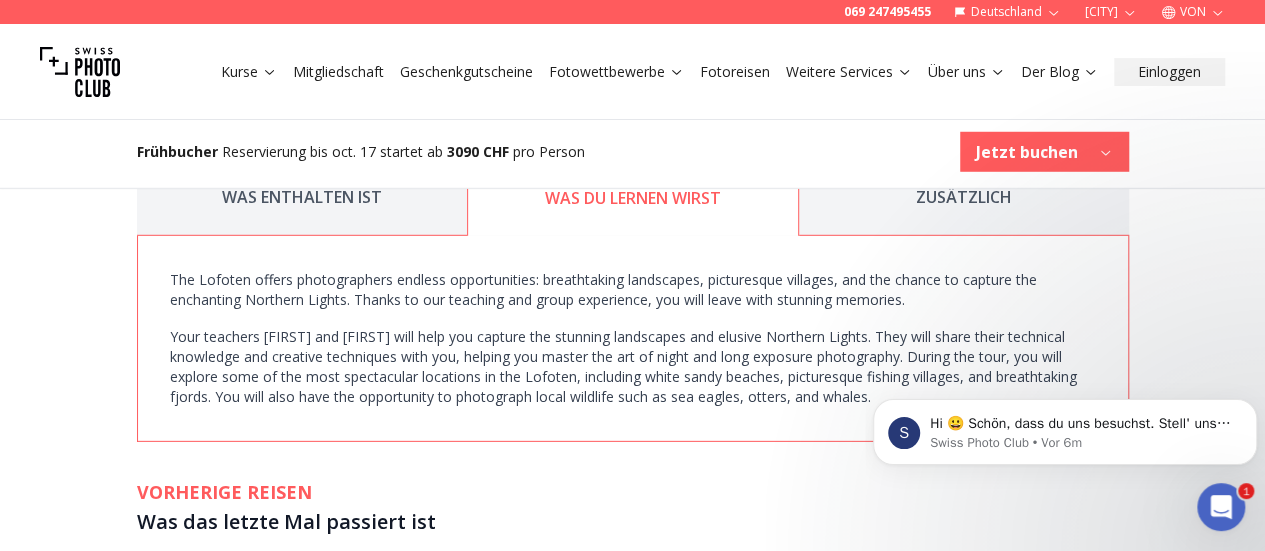 click on "ZUSÄTZLICH" at bounding box center [964, 197] 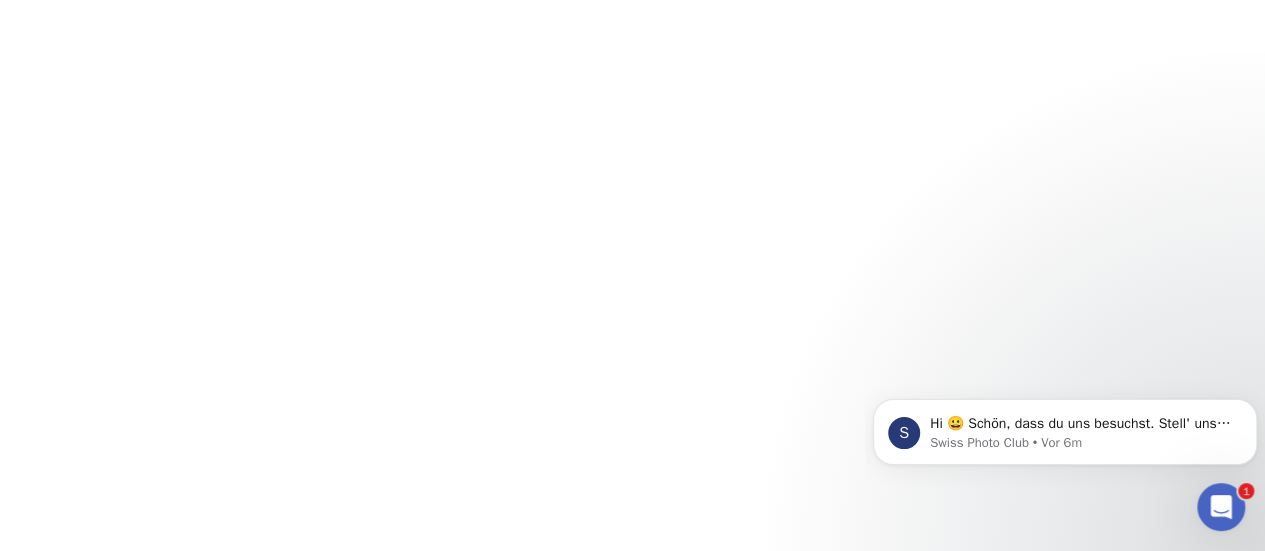 scroll, scrollTop: 0, scrollLeft: 0, axis: both 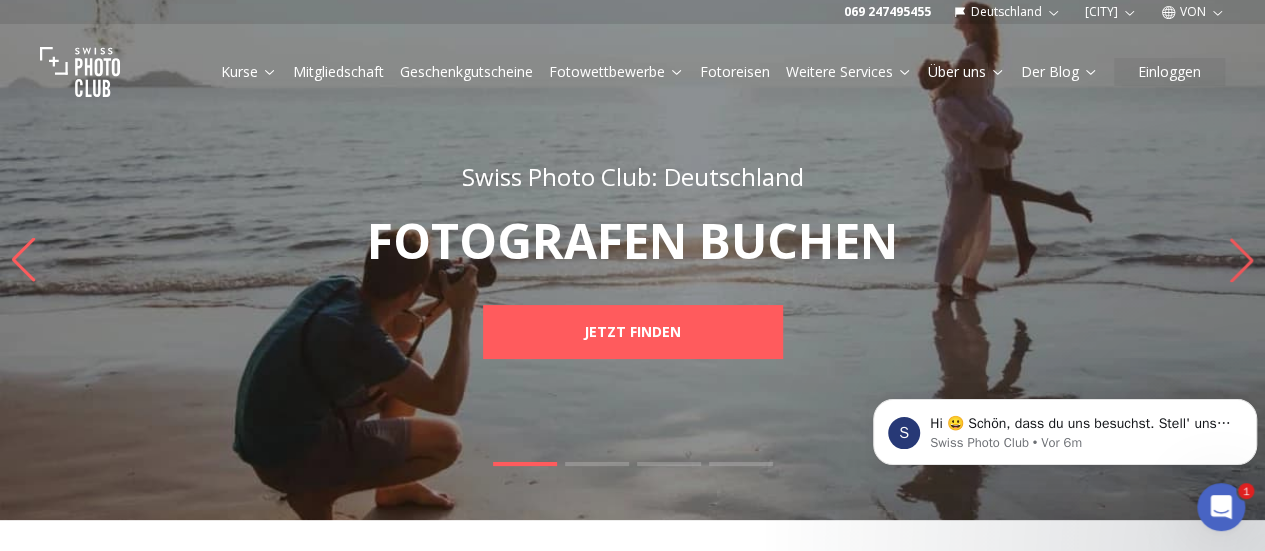 click on "Fotoreisen" at bounding box center (735, 71) 